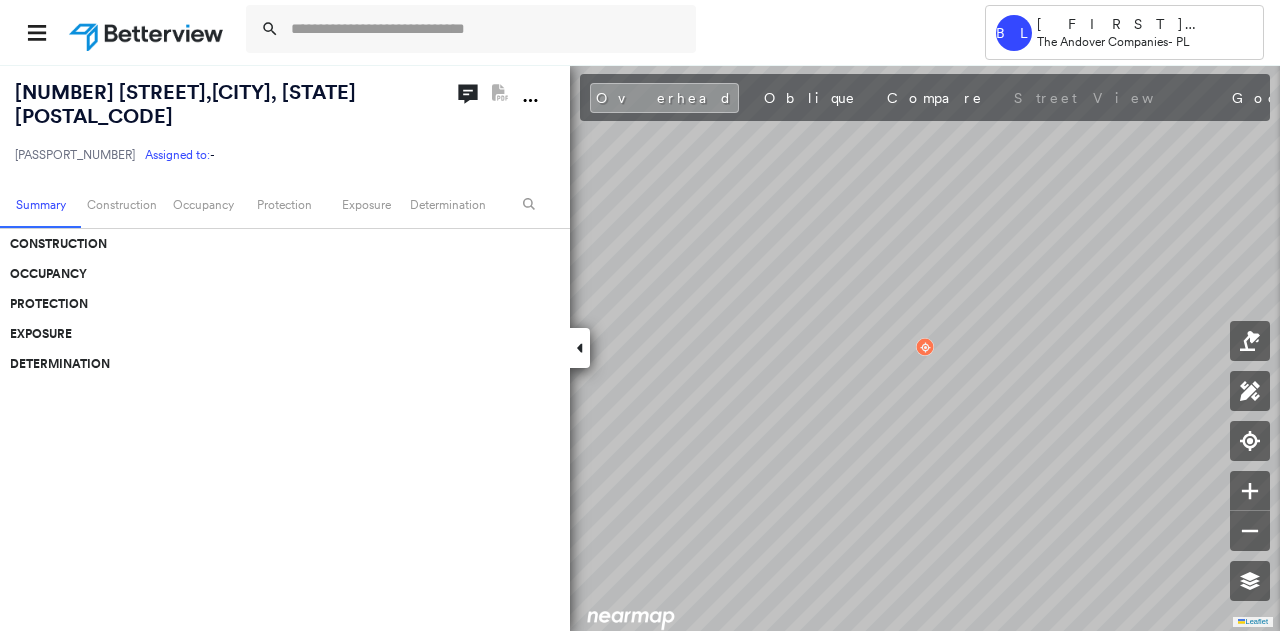 scroll, scrollTop: 0, scrollLeft: 0, axis: both 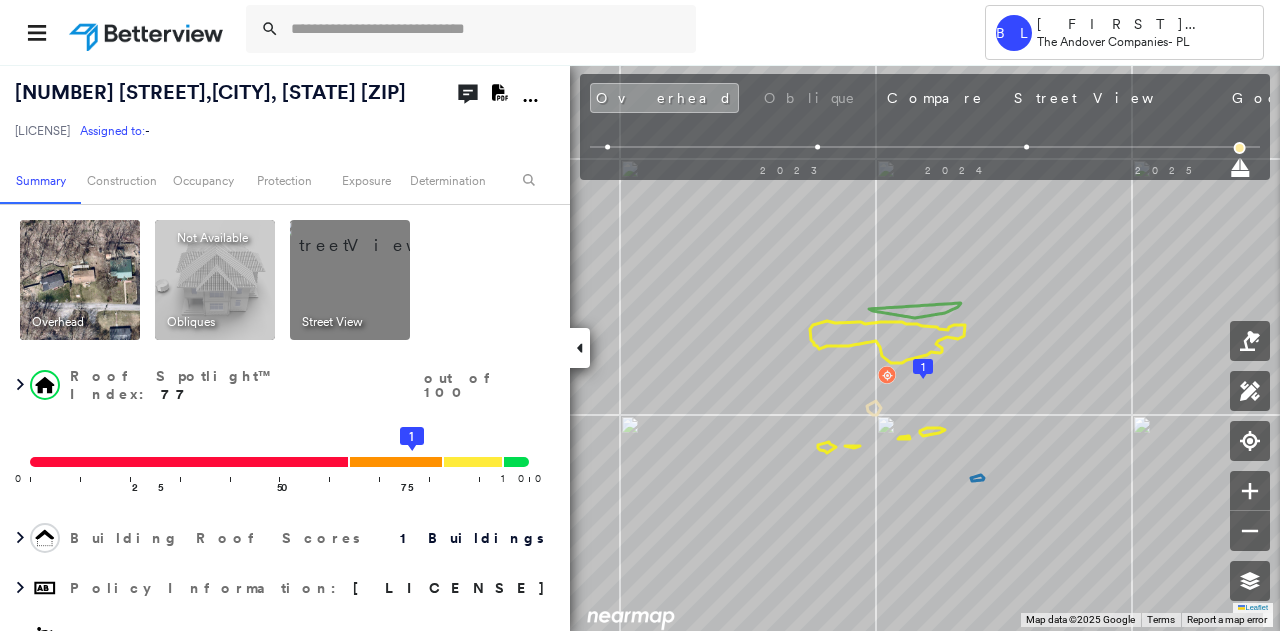 click on "32 Lake Dr ,  Wurtsboro, NY 12790-6411" at bounding box center [210, 92] 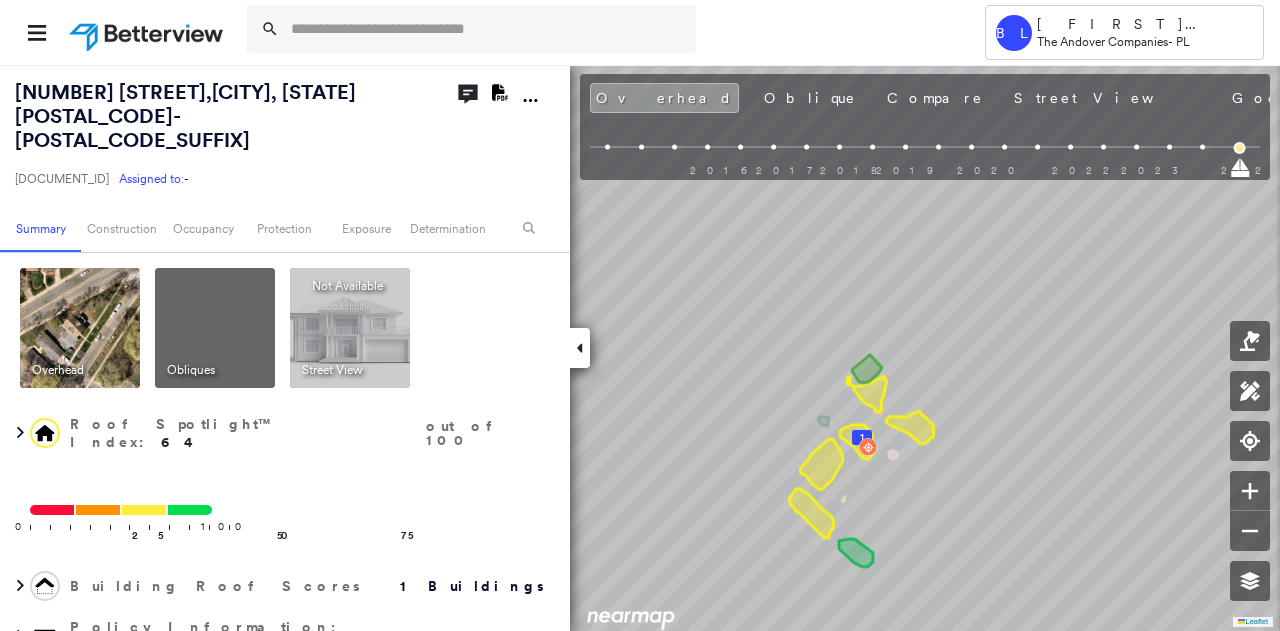 scroll, scrollTop: 0, scrollLeft: 0, axis: both 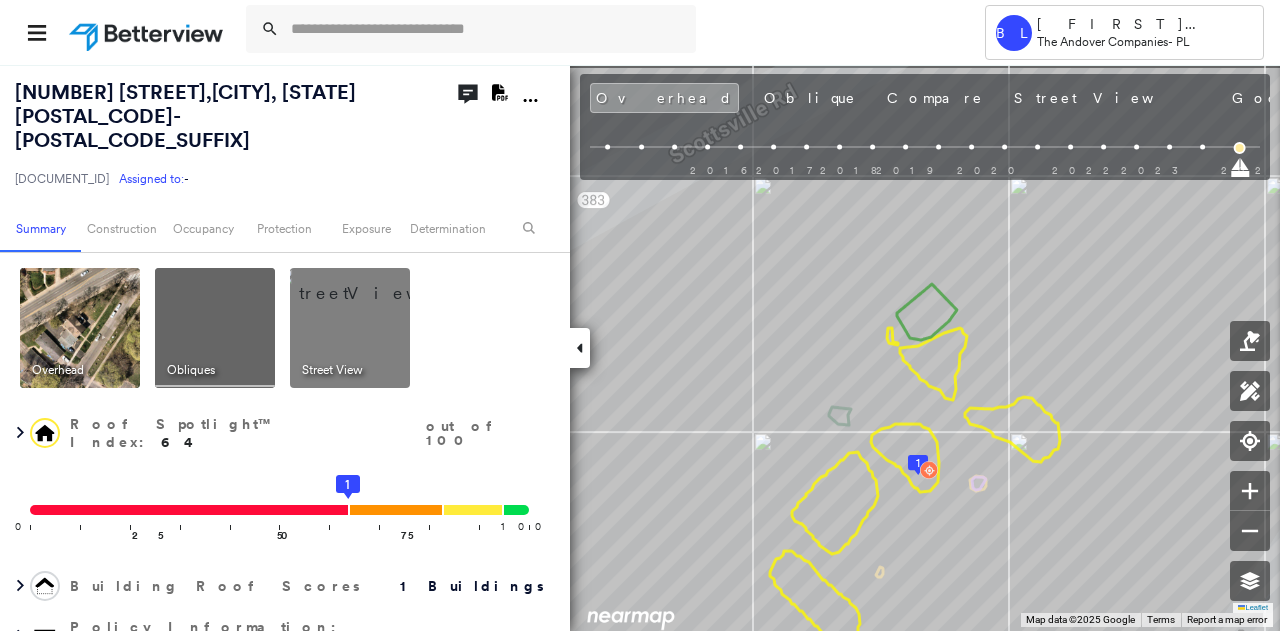 drag, startPoint x: 892, startPoint y: 256, endPoint x: 936, endPoint y: 317, distance: 75.21303 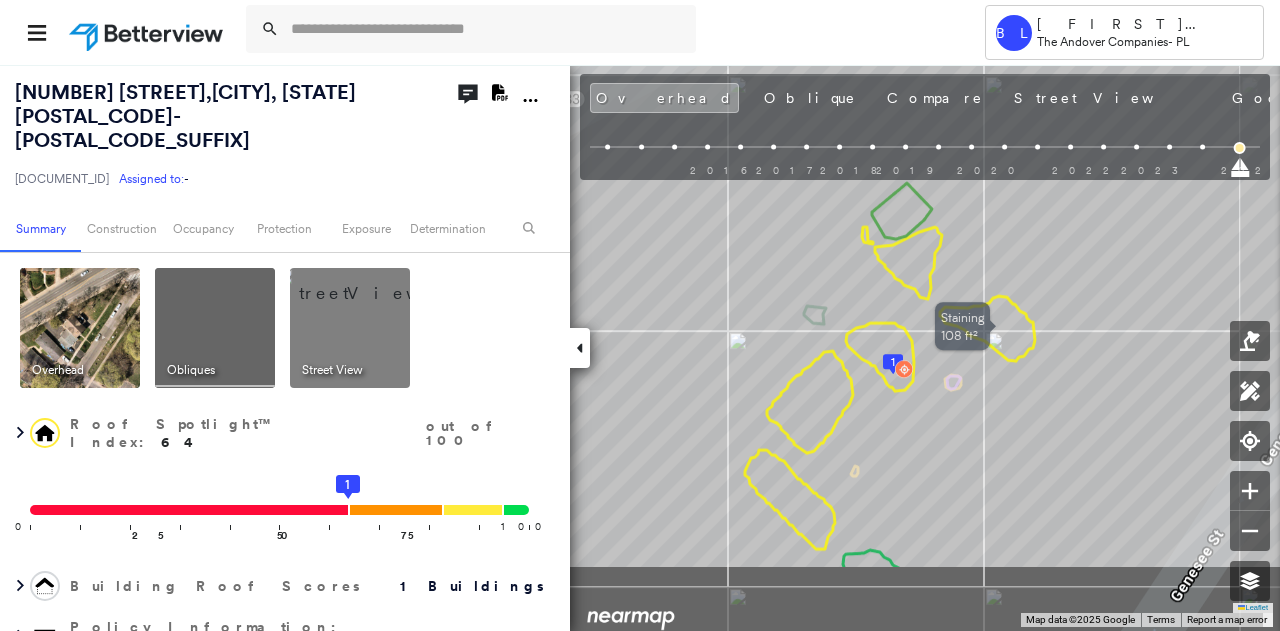 drag, startPoint x: 1075, startPoint y: 425, endPoint x: 1006, endPoint y: 305, distance: 138.42326 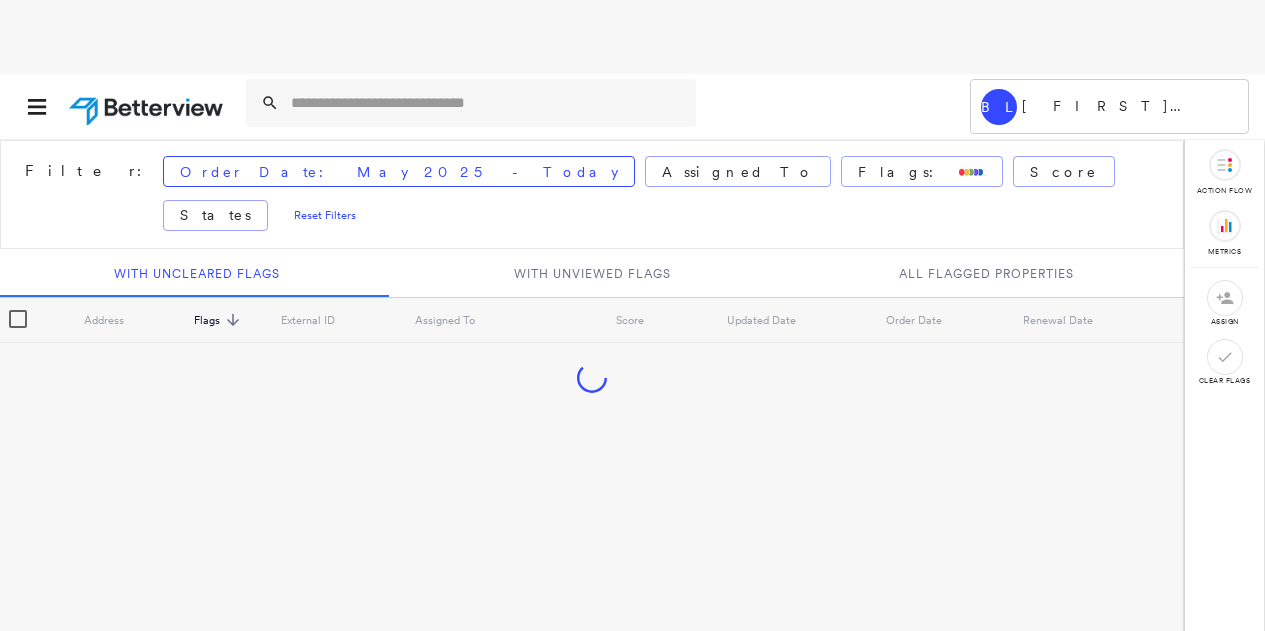 scroll, scrollTop: 0, scrollLeft: 0, axis: both 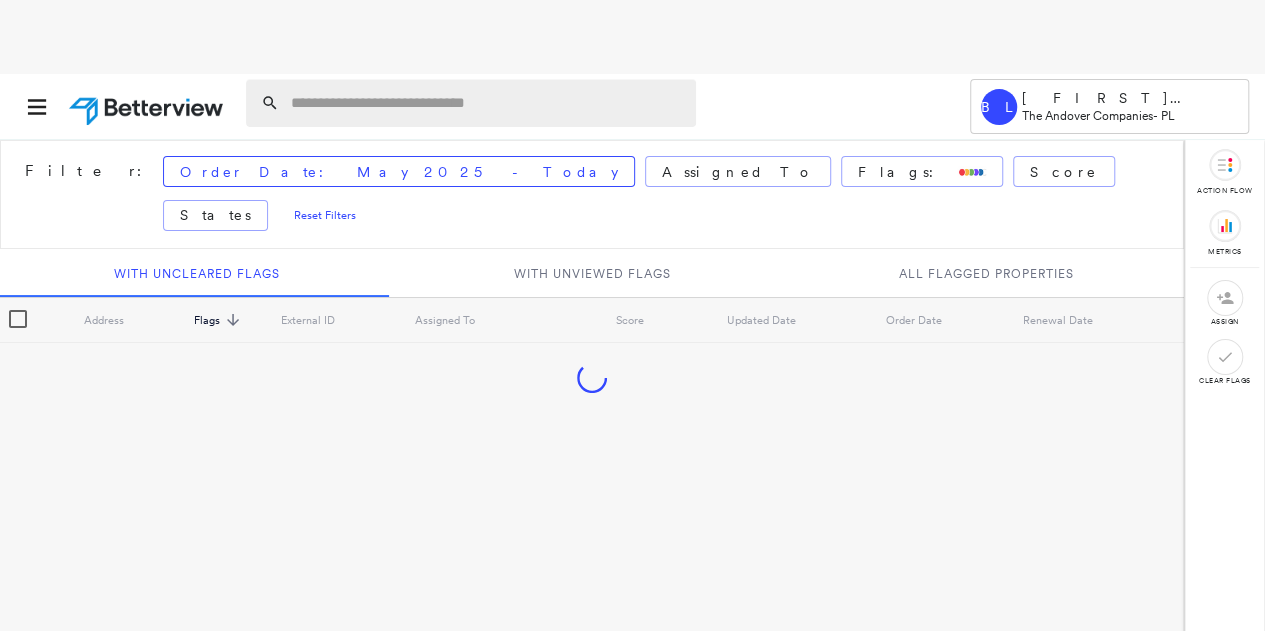 click at bounding box center (487, 103) 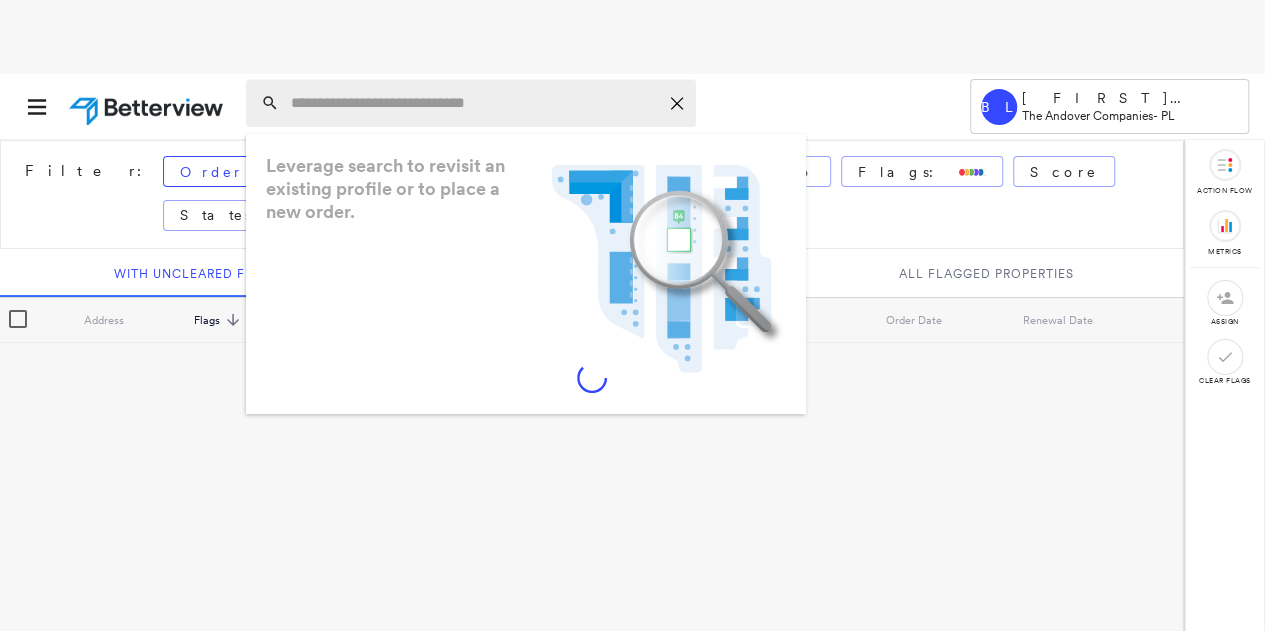 paste on "**********" 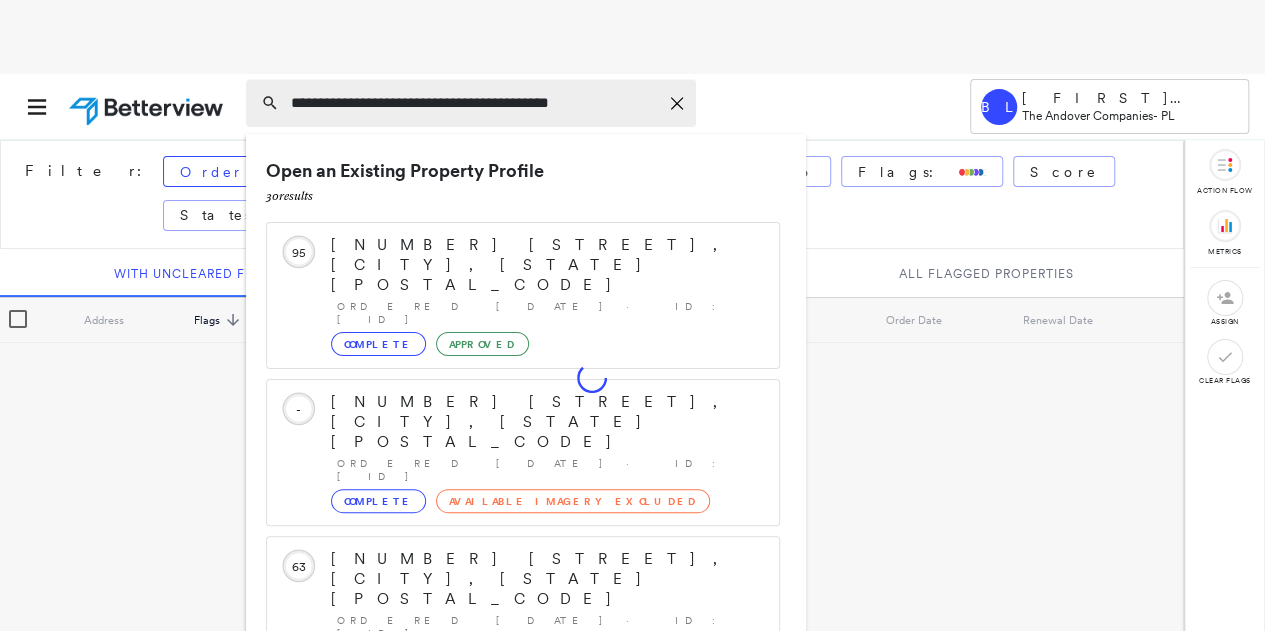 click on "**********" at bounding box center [474, 103] 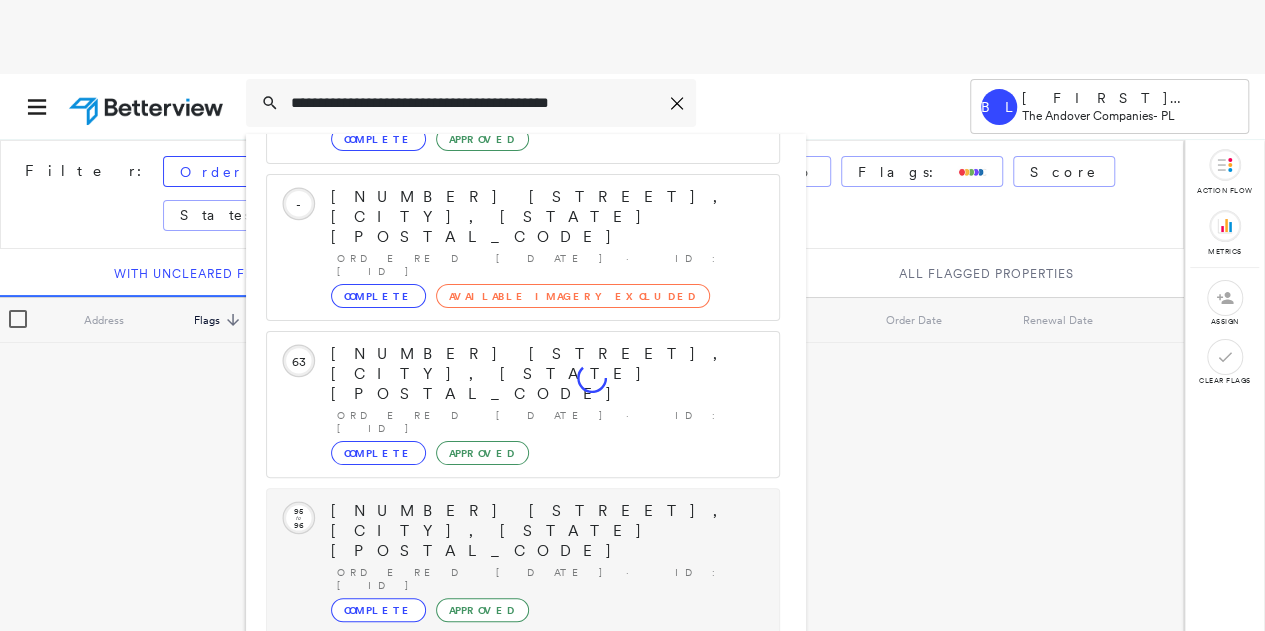 scroll, scrollTop: 206, scrollLeft: 0, axis: vertical 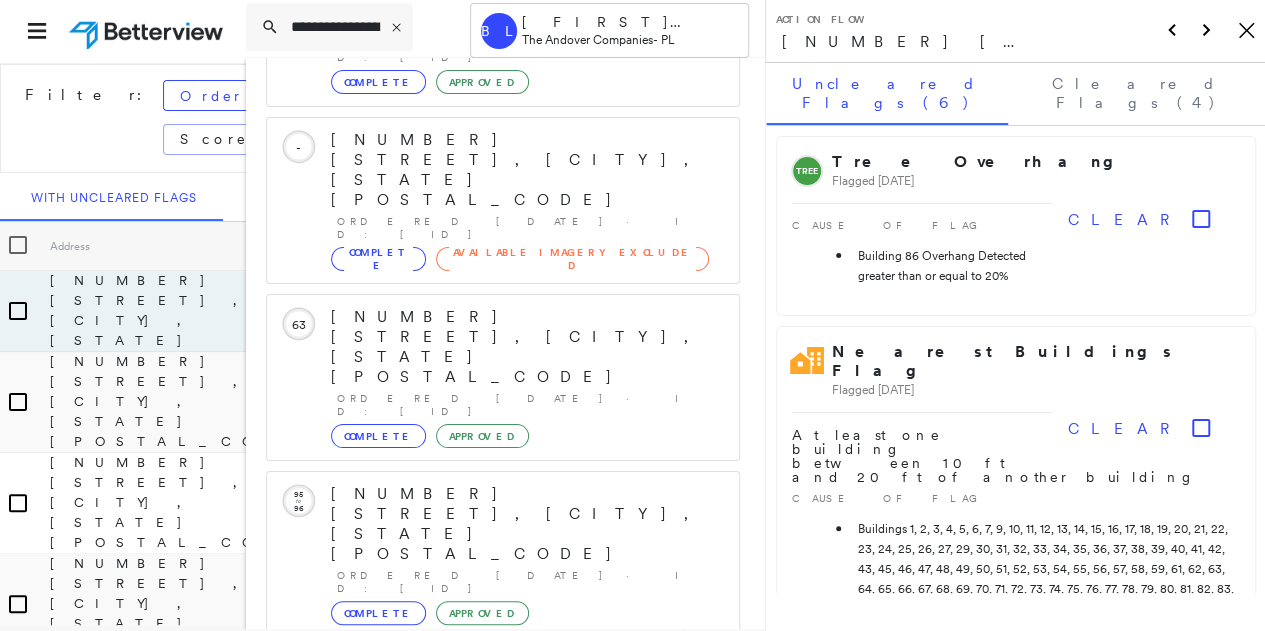 type on "**********" 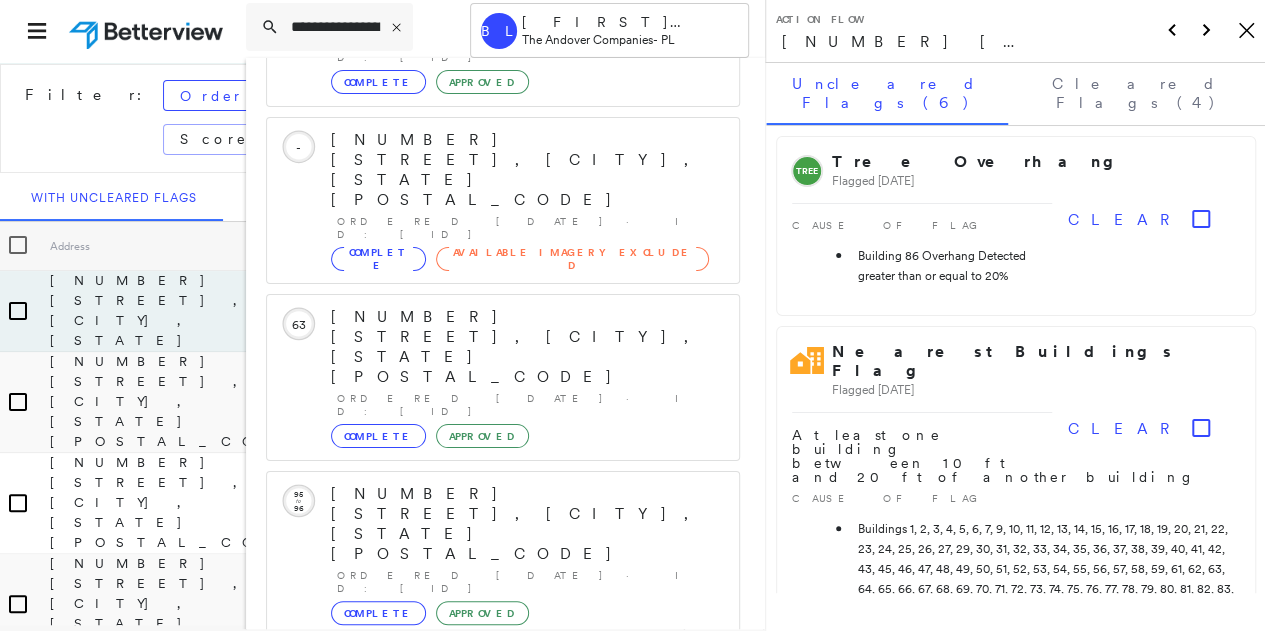 click on "[NUMBER] [STREET], [CITY], [STATE] [POSTAL_CODE] Group Created with Sketch." at bounding box center [503, 1003] 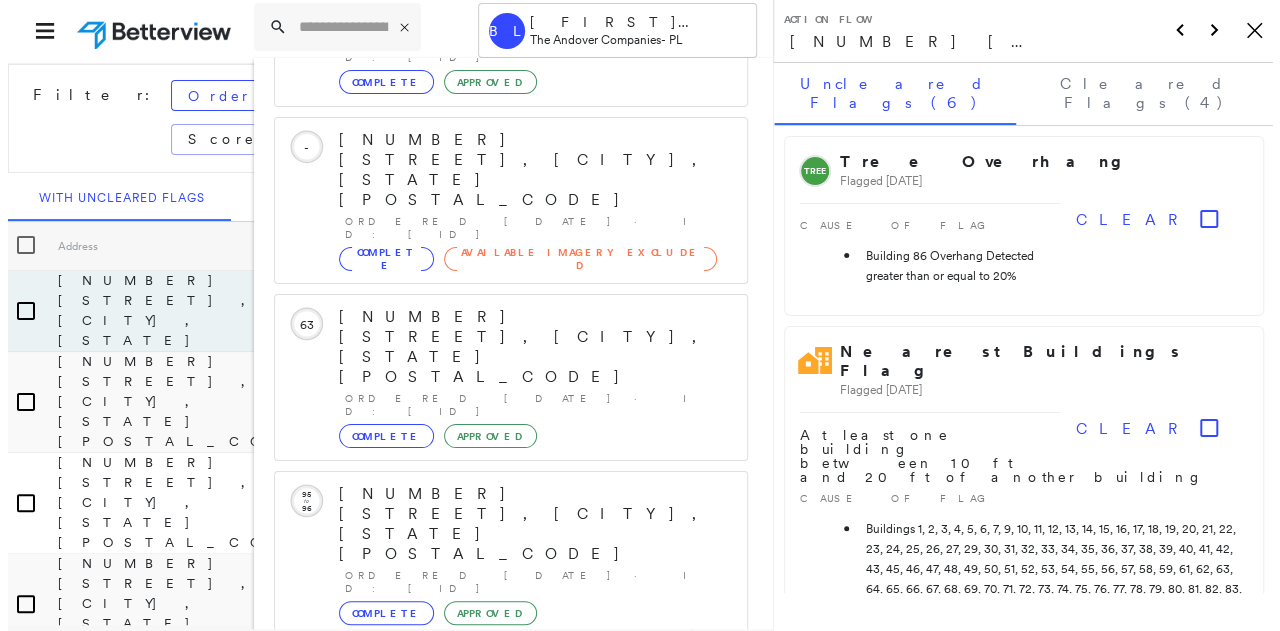 scroll, scrollTop: 0, scrollLeft: 0, axis: both 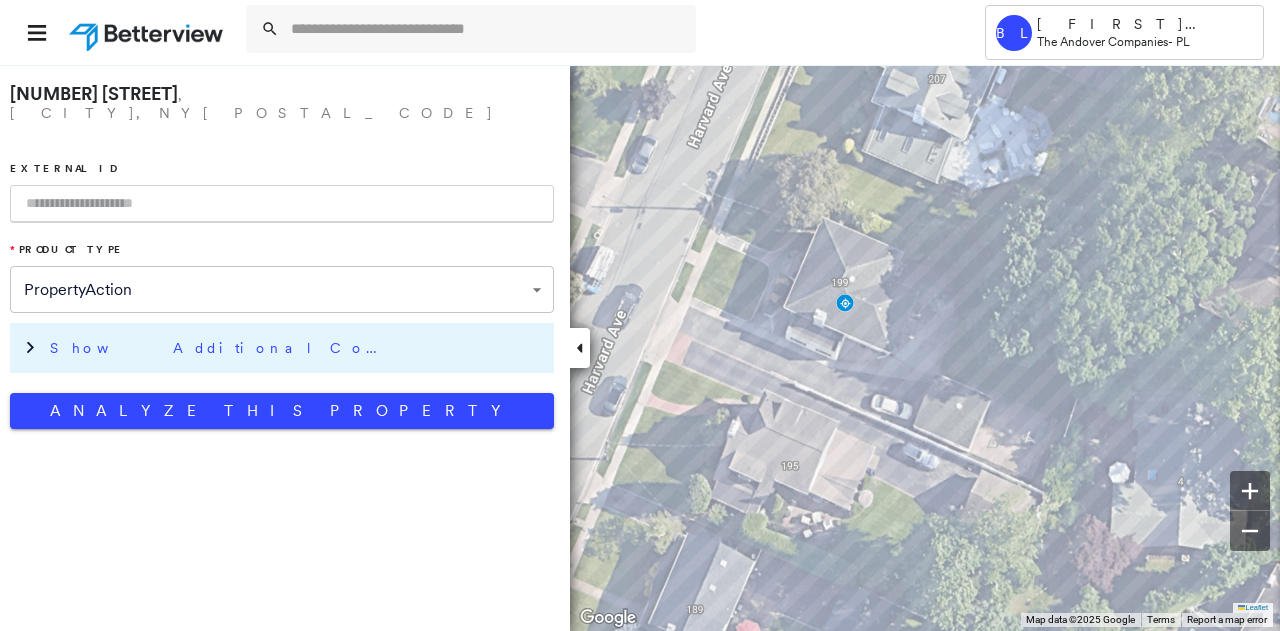 click on "Show Additional Company Data" at bounding box center [220, 348] 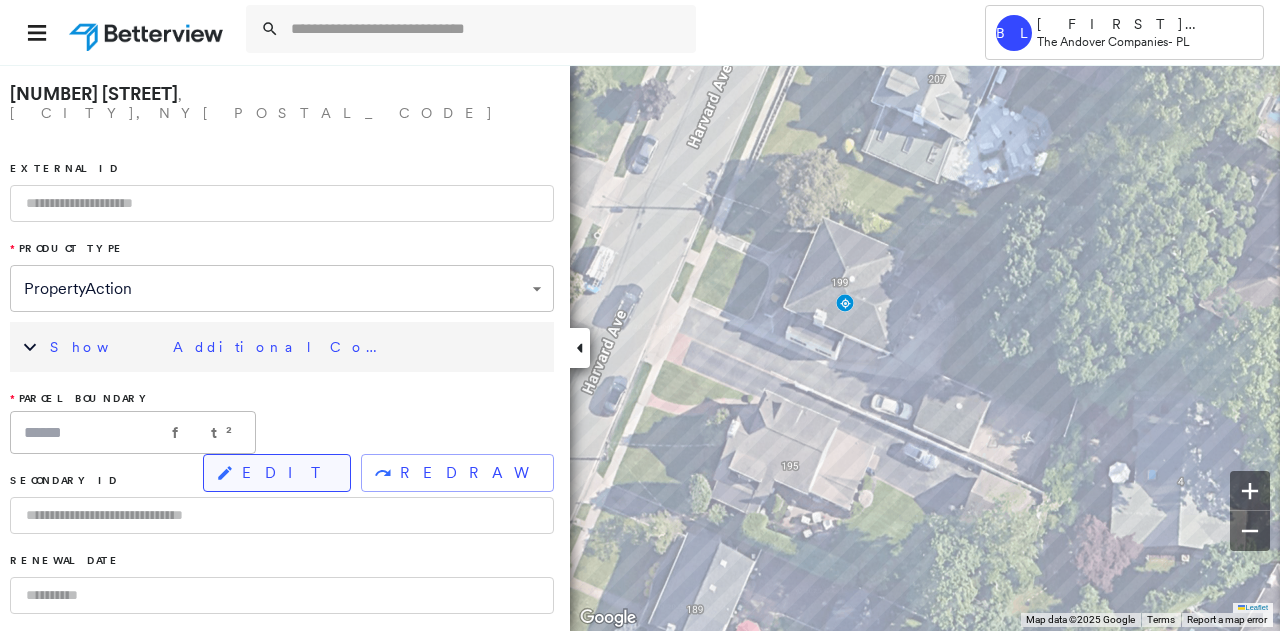click 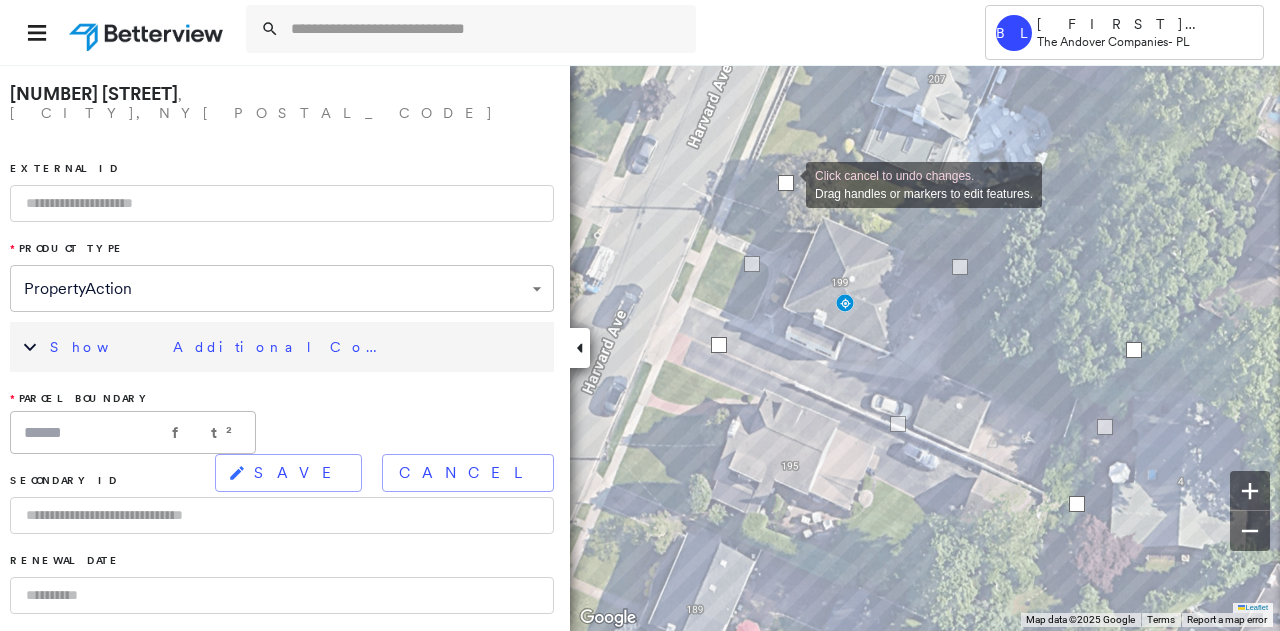 drag, startPoint x: 784, startPoint y: 195, endPoint x: 786, endPoint y: 183, distance: 12.165525 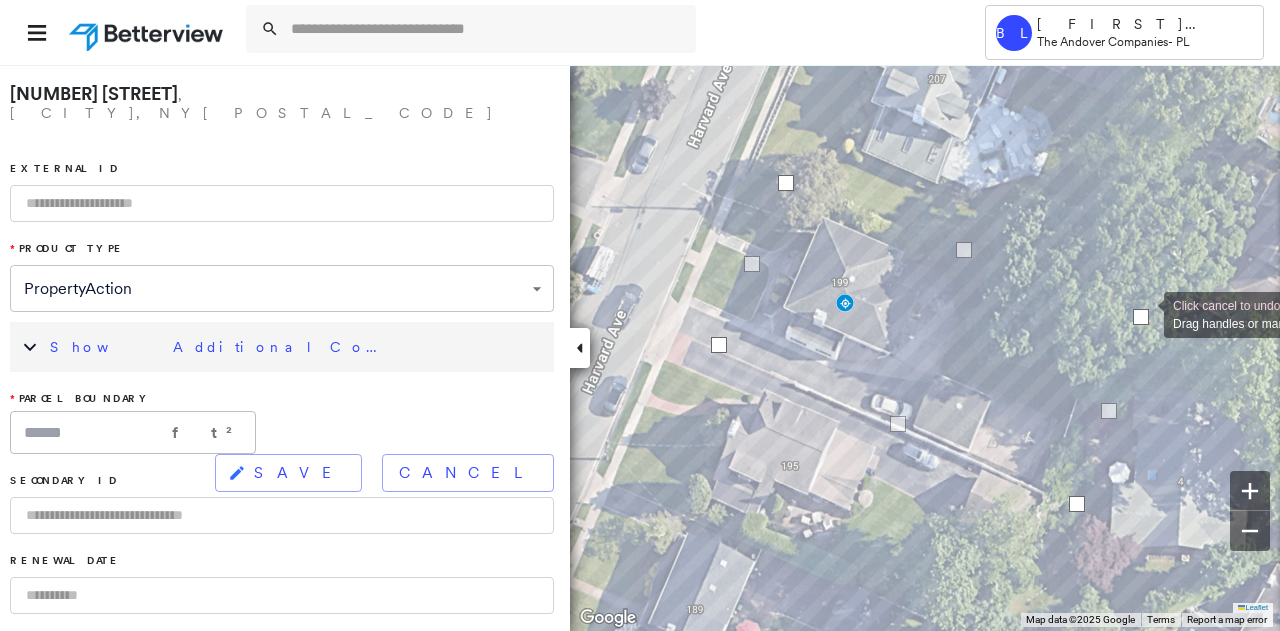 drag, startPoint x: 1137, startPoint y: 346, endPoint x: 1144, endPoint y: 313, distance: 33.734257 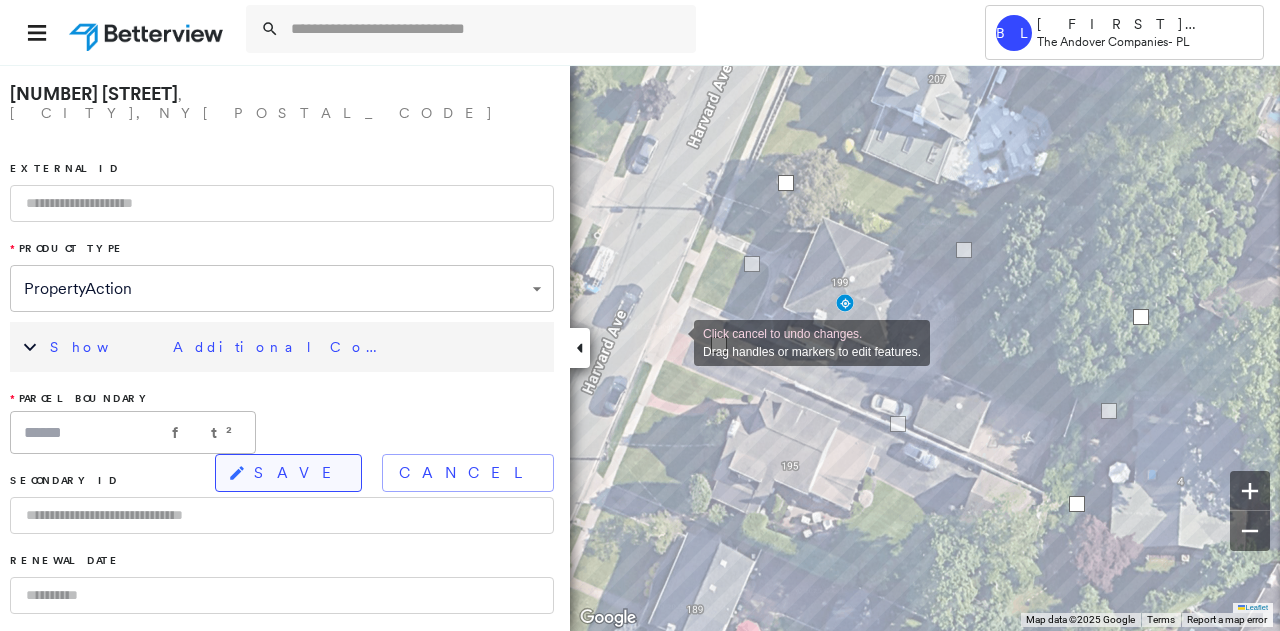 click on "SAVE" at bounding box center (299, 473) 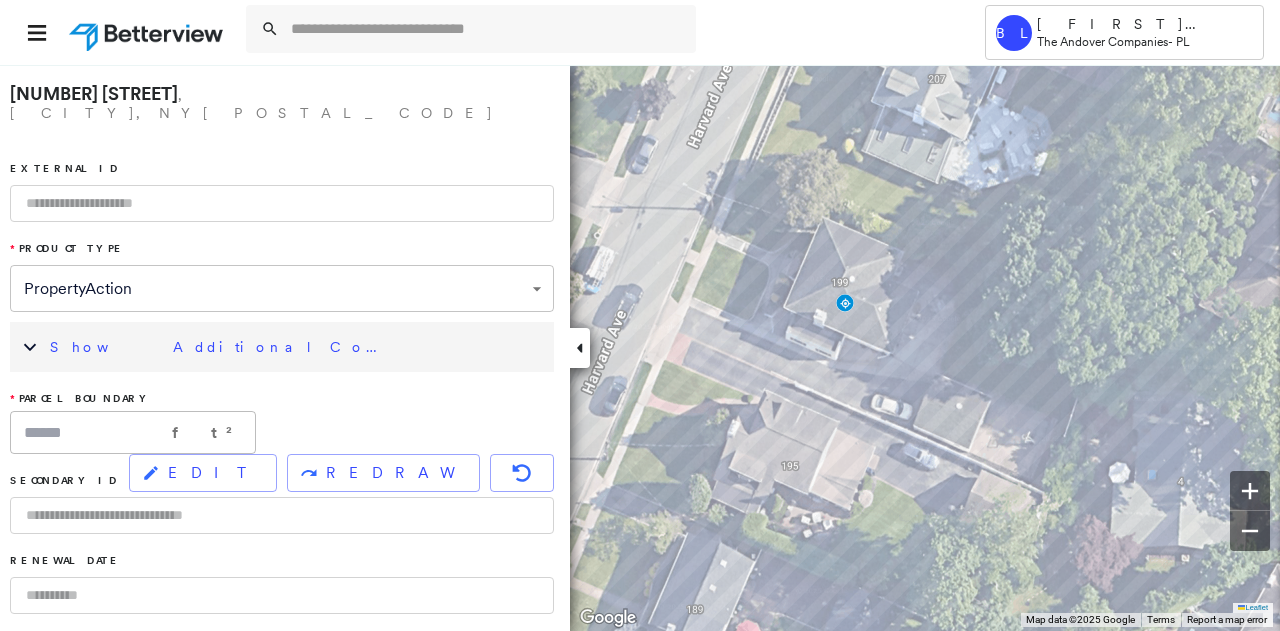 click on "Show Additional Company Data" at bounding box center [297, 347] 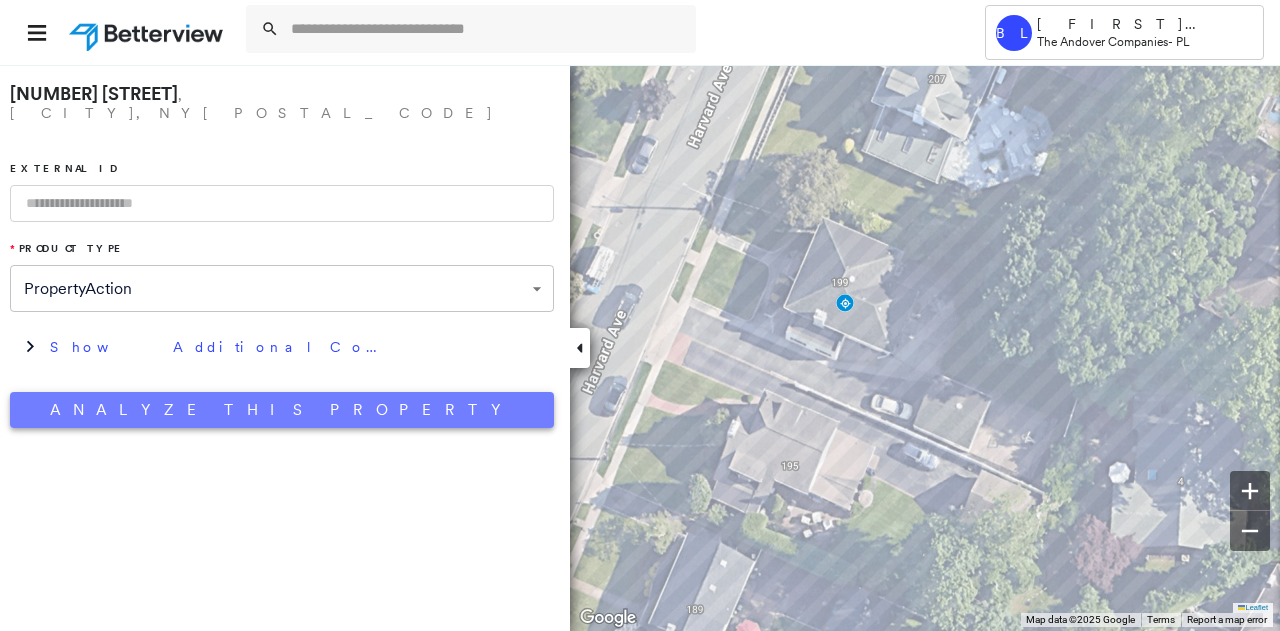 click on "Analyze This Property" at bounding box center (282, 410) 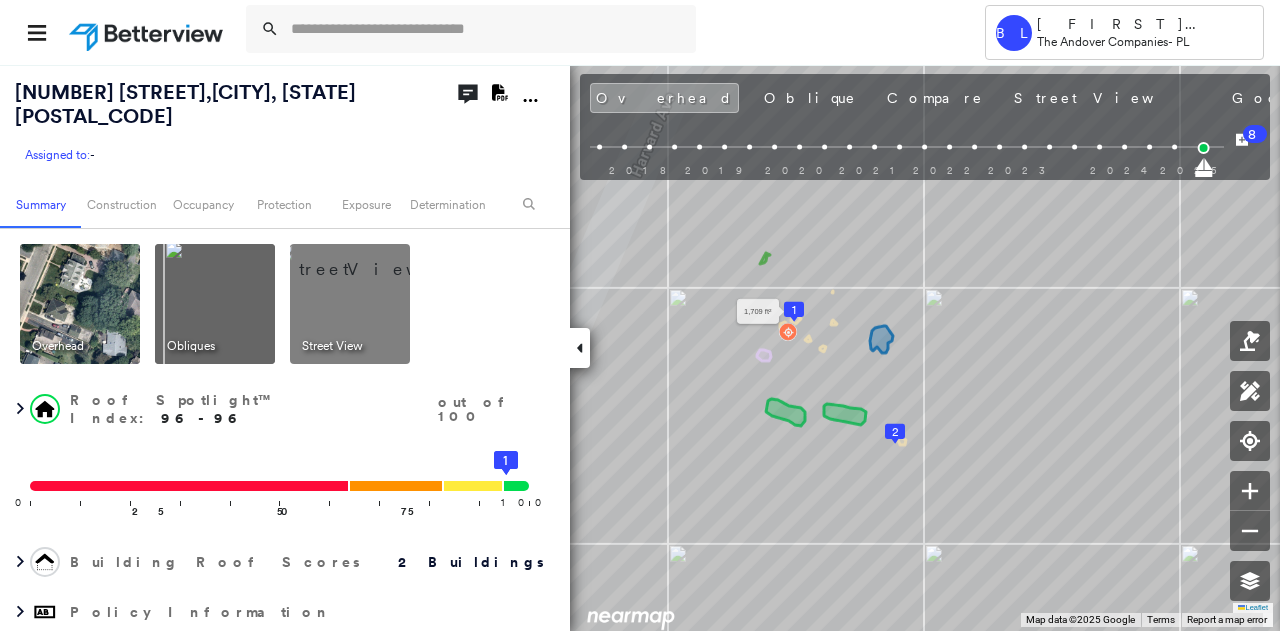 drag, startPoint x: 758, startPoint y: 265, endPoint x: 791, endPoint y: 313, distance: 58.249462 